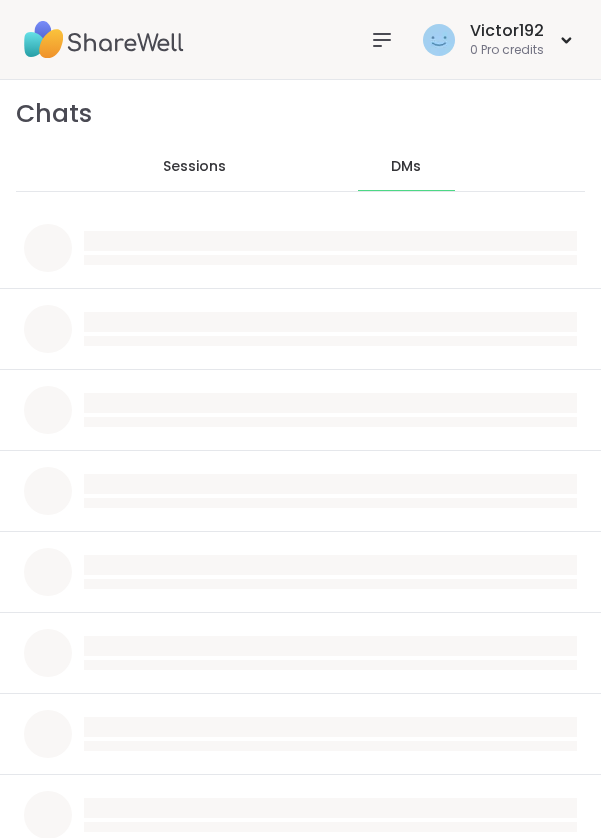 scroll, scrollTop: 0, scrollLeft: 0, axis: both 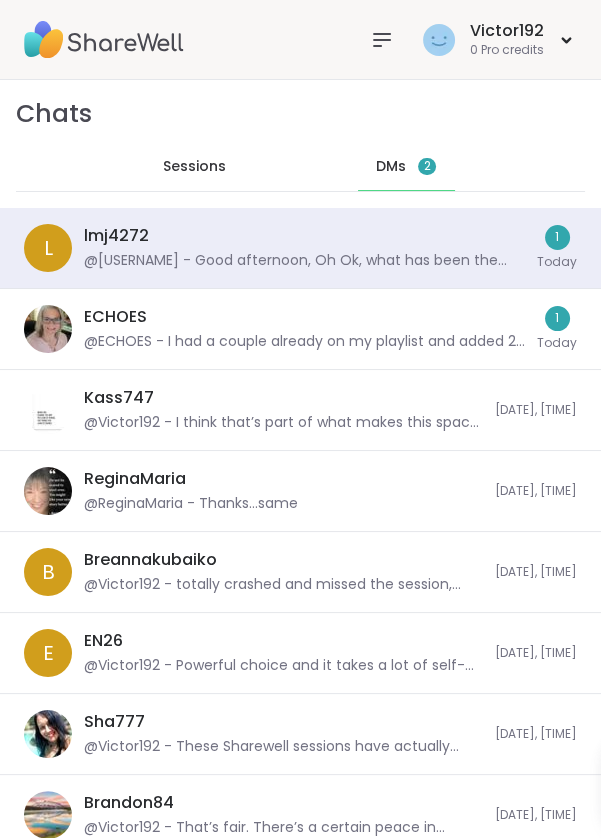 click on "[USERNAME] @[USERNAME] - Good afternoon, Oh Ok, what has been the most difficult part of your search. Do you have a general field you want to work?" at bounding box center [304, 248] 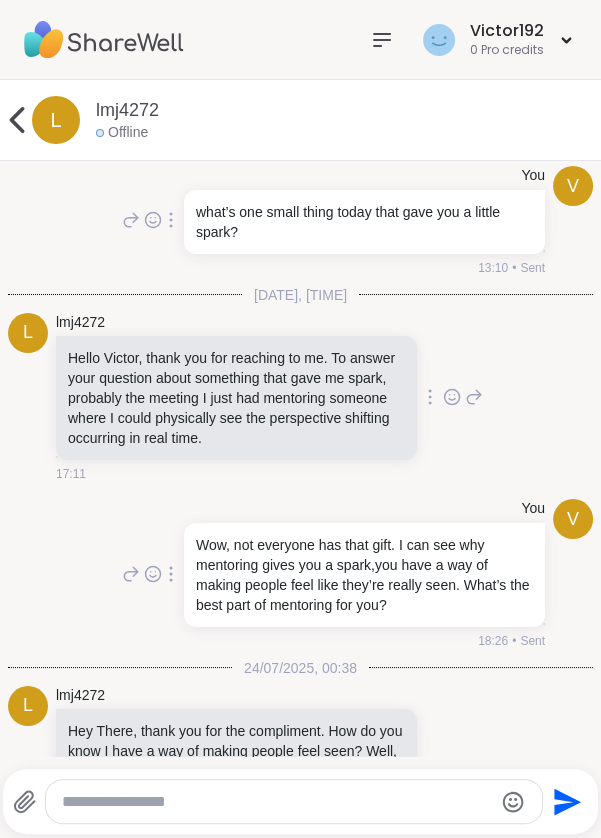 scroll, scrollTop: 15556, scrollLeft: 0, axis: vertical 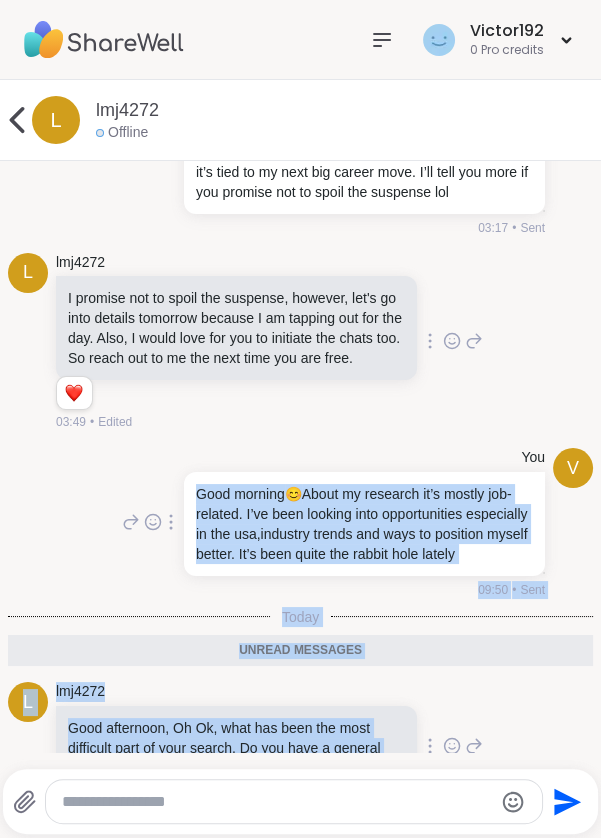 copy on "Good morning  😊
About my research it’s mostly job-related. I’ve been looking into opportunities especially in the usa,industry trends and ways to position myself better. It’s been quite the rabbit hole lately 09:50 • Sent Today Unread messages l lmj4272 Good afternoon, Oh Ok, what has been the most difficult part of your search. Do you have a general field you want to work? 21:54" 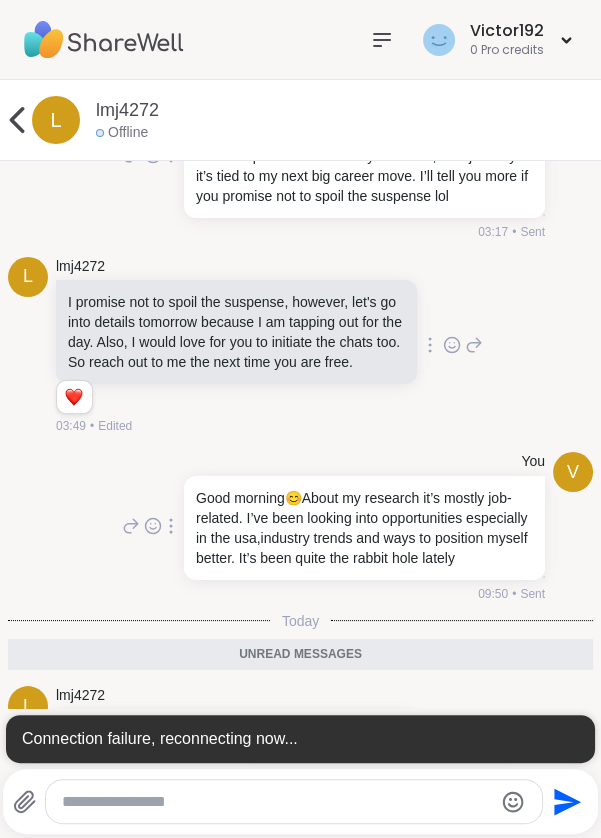 scroll, scrollTop: 0, scrollLeft: 0, axis: both 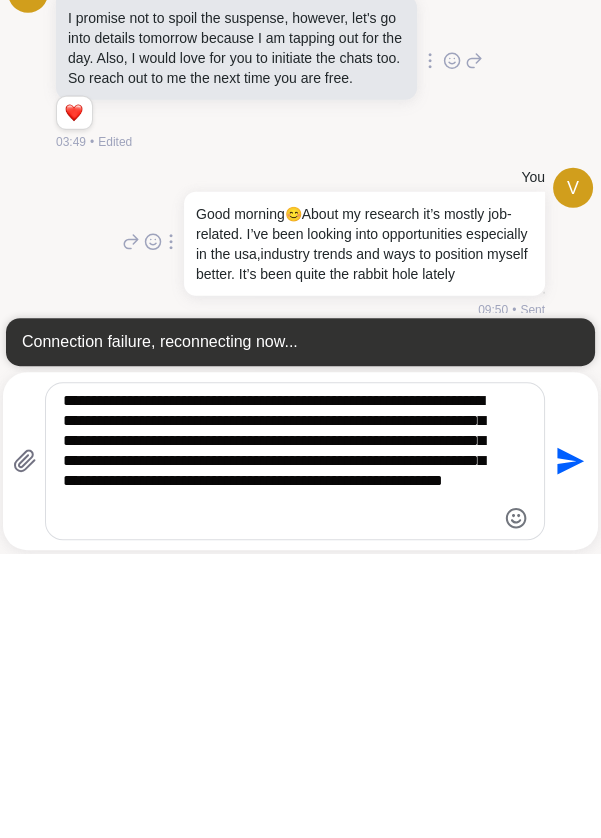 click on "**********" at bounding box center (278, 745) 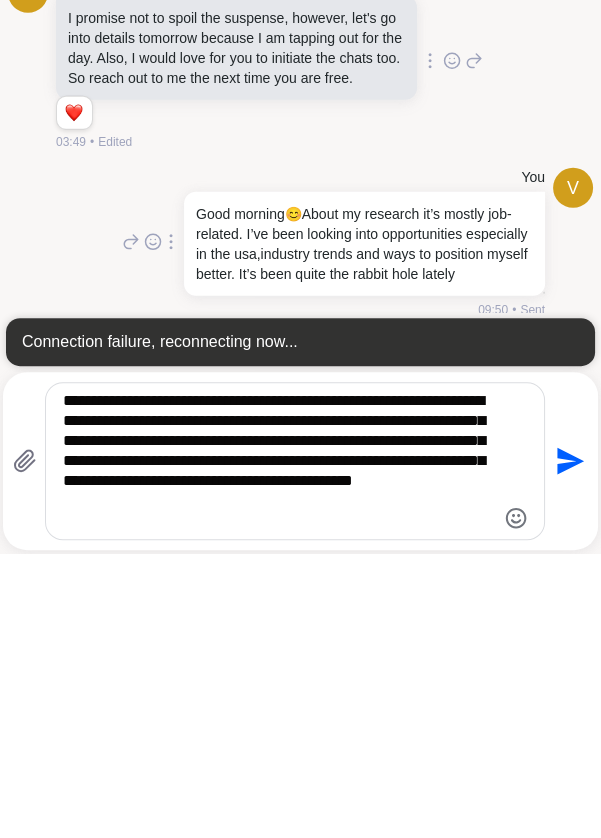 click on "**********" at bounding box center (278, 745) 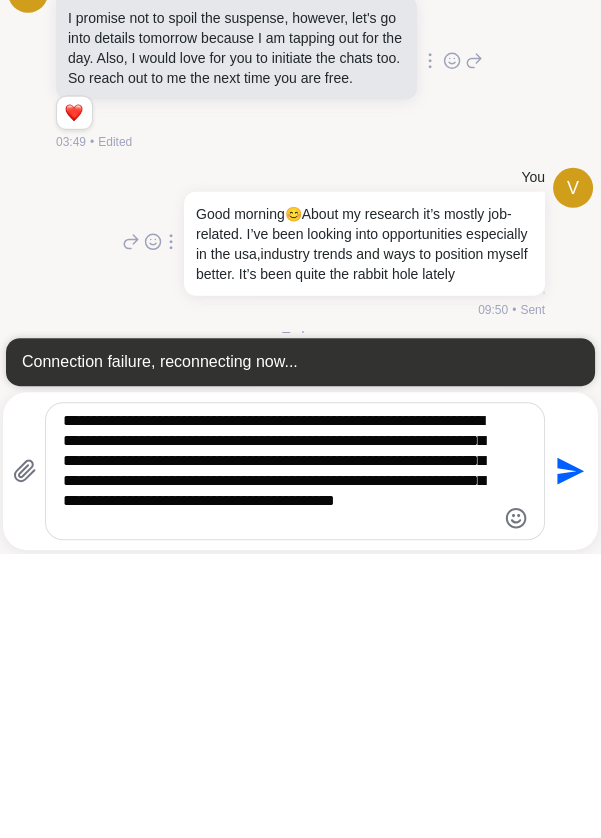 type on "**********" 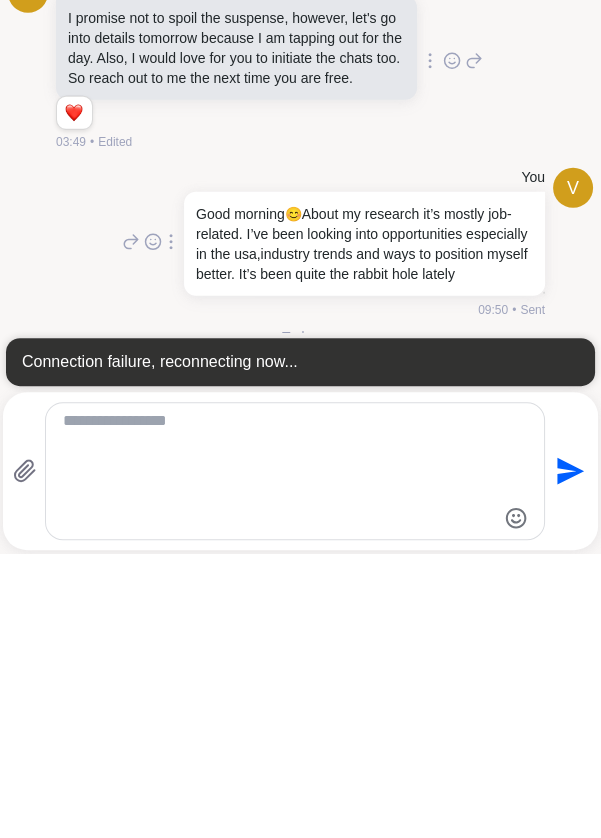 scroll, scrollTop: 0, scrollLeft: 0, axis: both 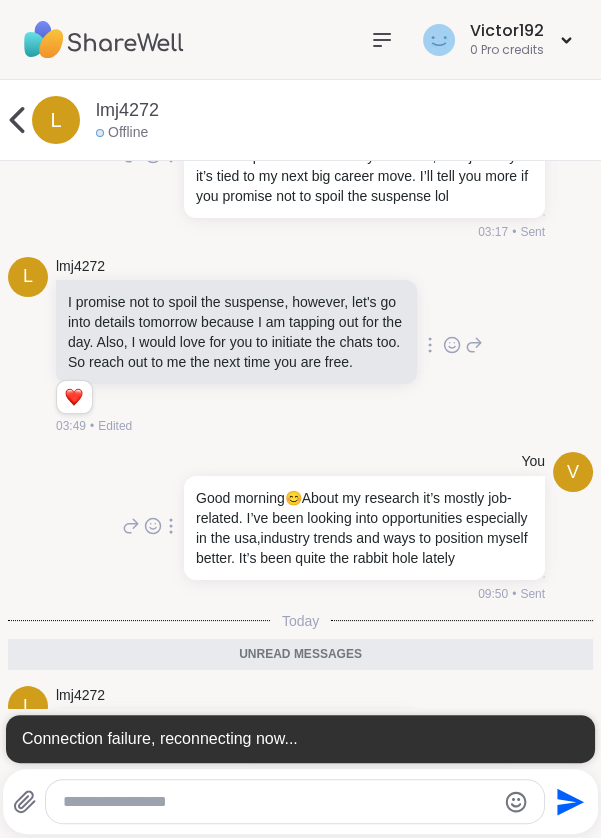 click 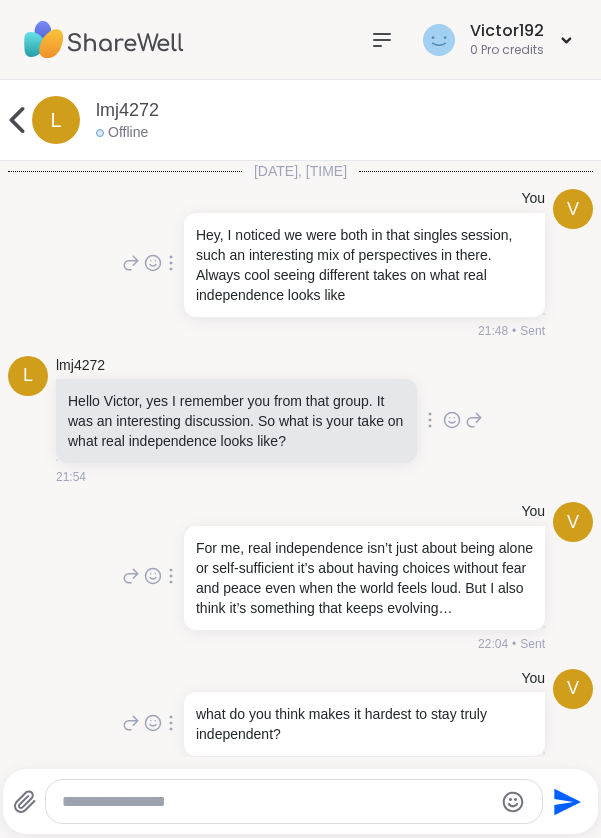 scroll, scrollTop: 0, scrollLeft: 0, axis: both 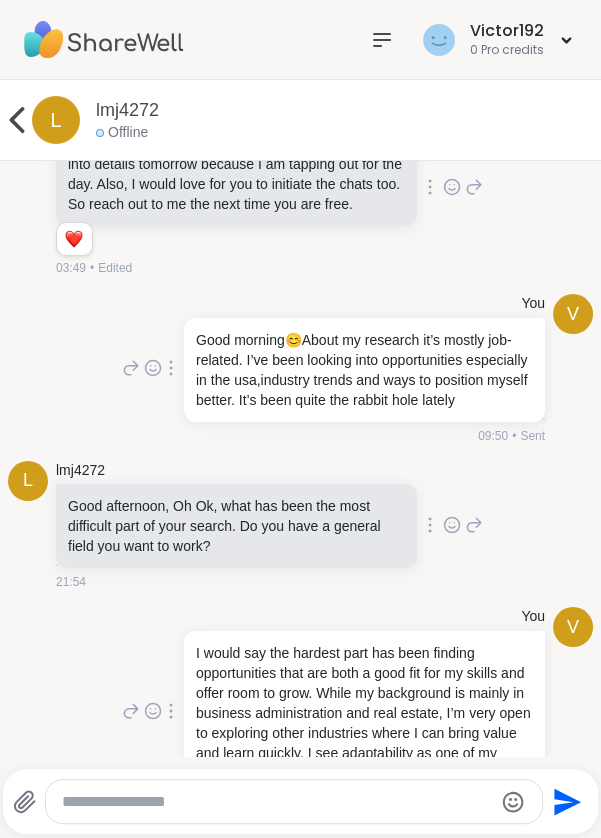 click on "l" at bounding box center [56, 120] 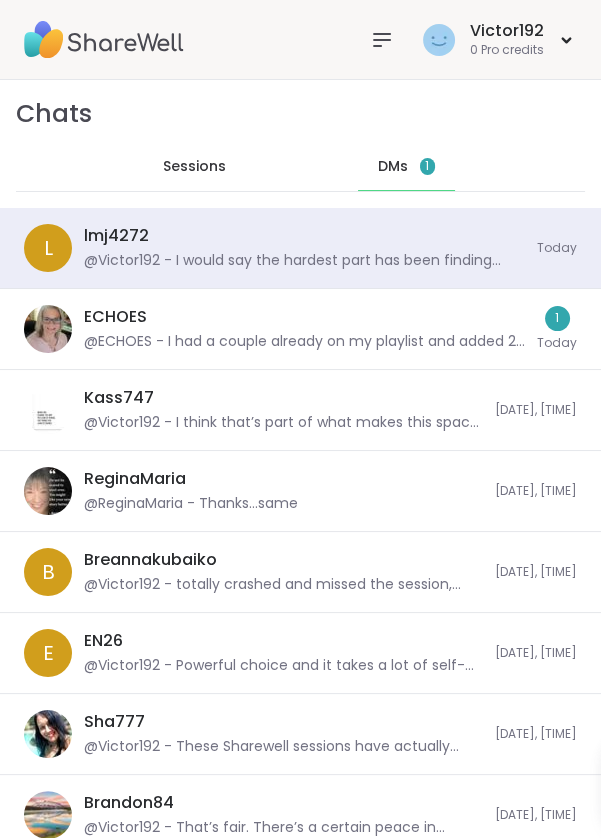 scroll, scrollTop: 45150, scrollLeft: 0, axis: vertical 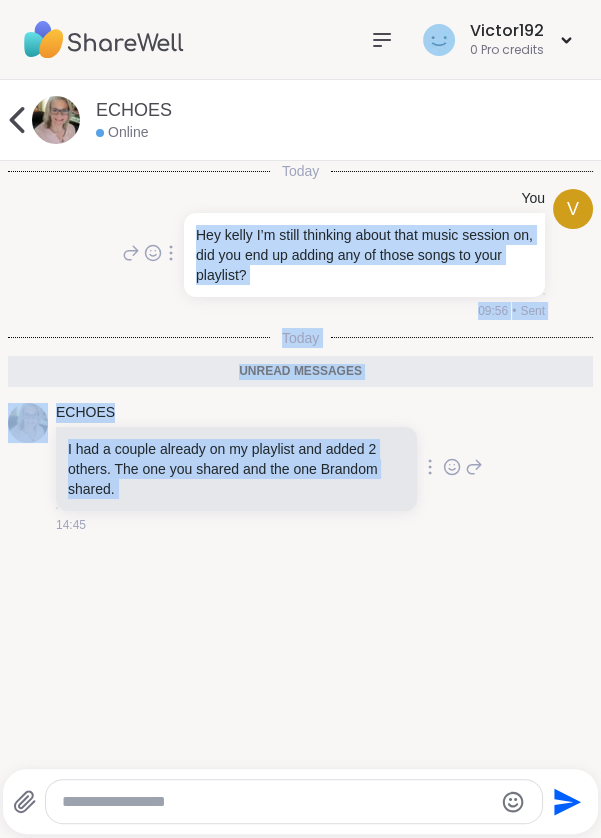 copy on "Hey kelly I’m still thinking about that music session on, did you end up adding any of those songs to your playlist? 09:56 • Sent Today Unread messages ECHOES I had a couple already on my playlist and added 2 others. The one you shared and the one Brandom shared." 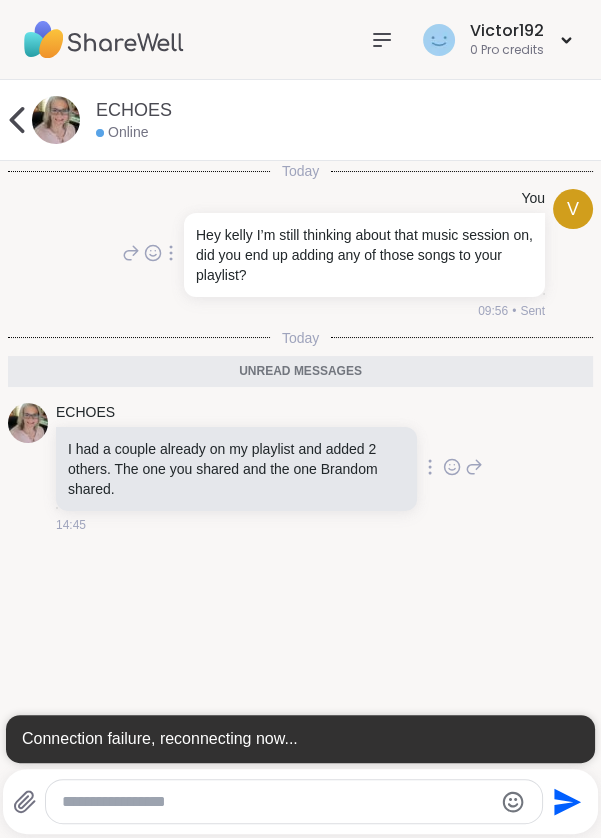 click on "ECHOES Online Today V You Hey kelly I’m still thinking about that music session on, did you end up adding any of those songs to your playlist? 09:56 • Sent Today Unread messages ECHOES I had a couple already on my playlist and added 2 others. The one you shared and the one Brandom shared. 14:45 Connection failure, reconnecting now... Send" at bounding box center [300, 459] 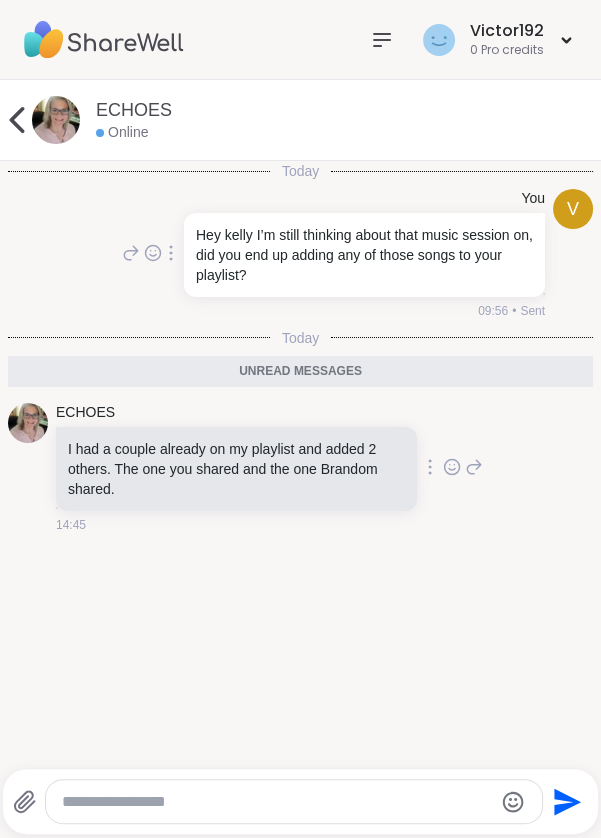click at bounding box center [277, 802] 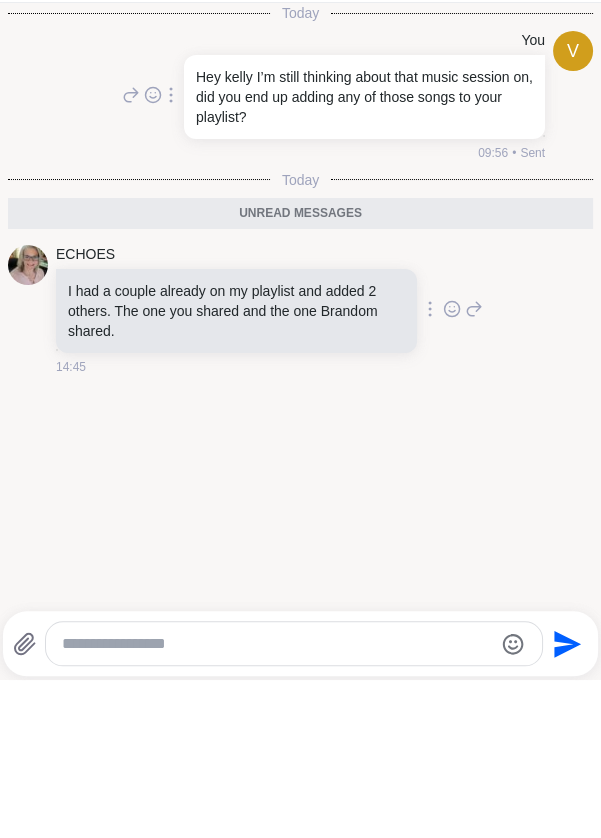 scroll, scrollTop: 0, scrollLeft: 0, axis: both 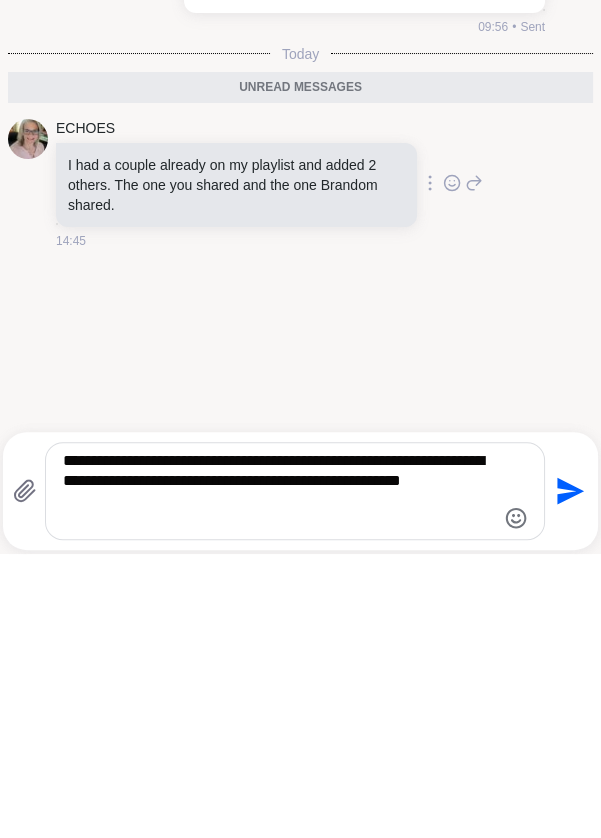 click on "**********" at bounding box center (278, 775) 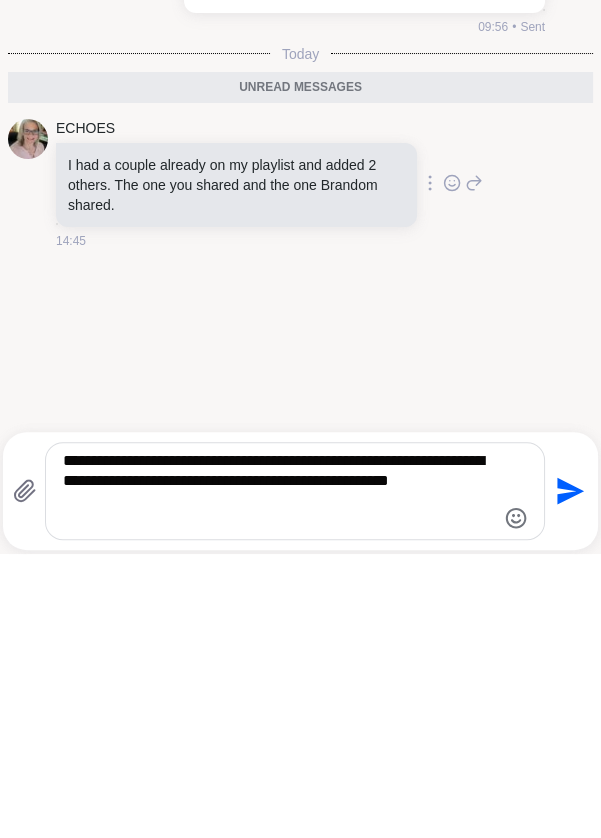 click on "**********" at bounding box center [278, 775] 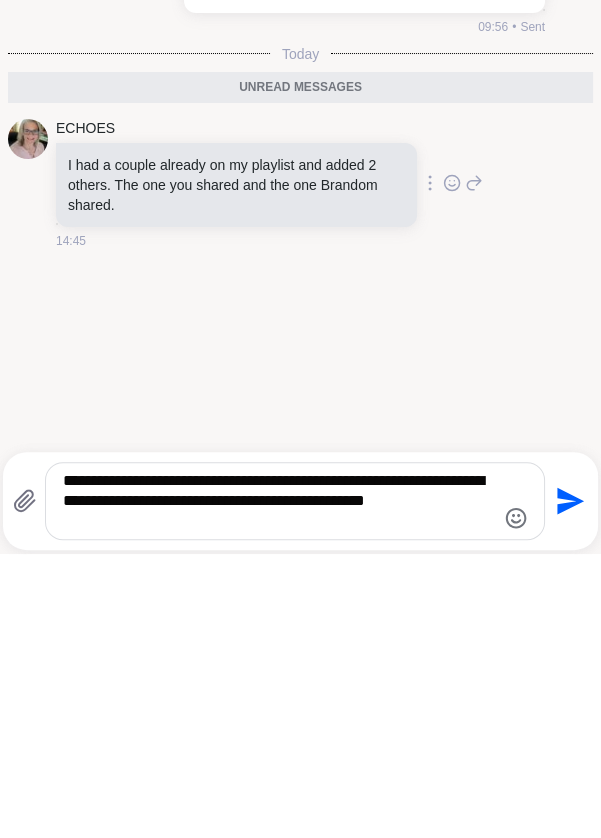type on "**********" 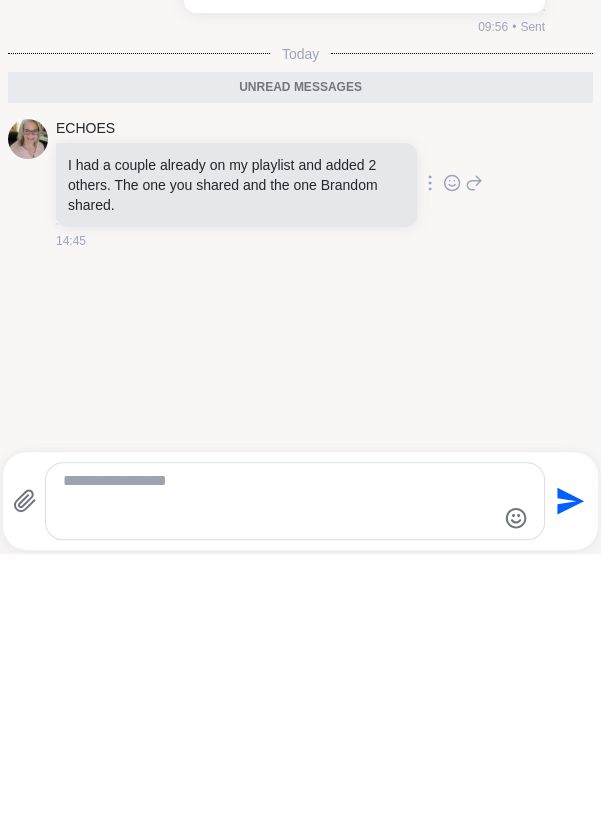 scroll, scrollTop: 0, scrollLeft: 0, axis: both 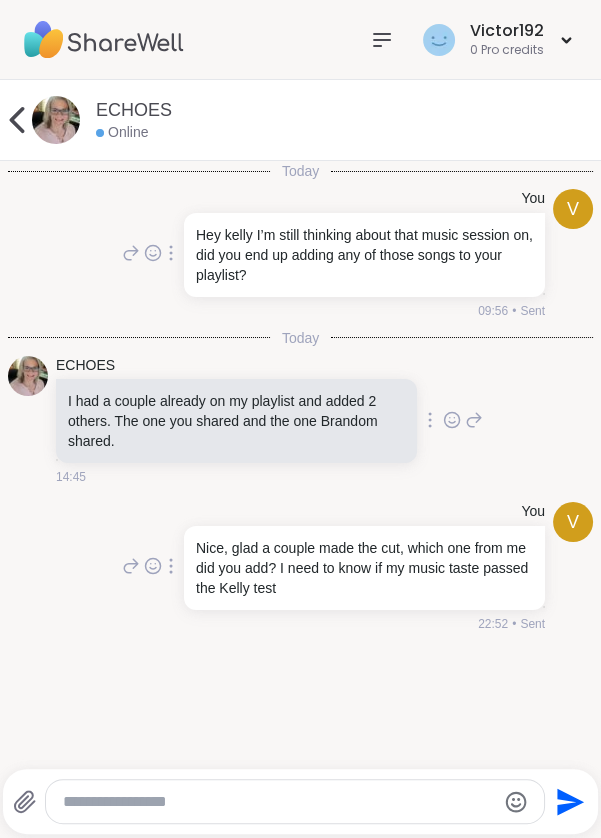 click 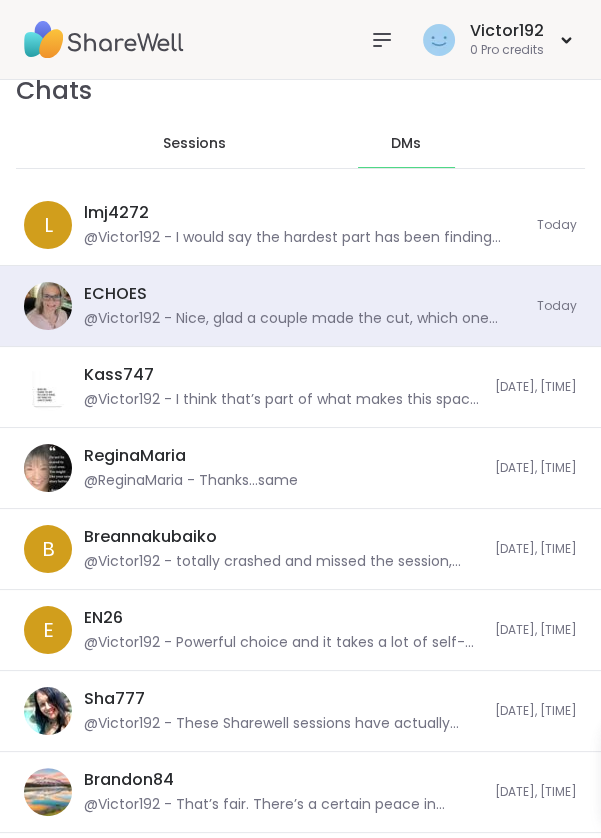 scroll, scrollTop: 0, scrollLeft: 0, axis: both 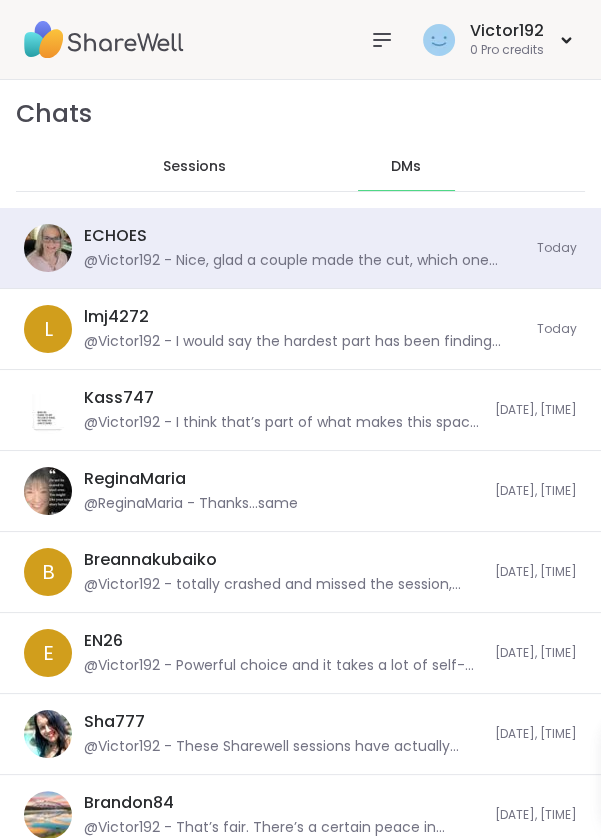 click on "ECHOES @Victor192 - Nice, glad a couple made the cut, which one from me did you add? I need to know if my music taste passed the Kelly test" at bounding box center (304, 248) 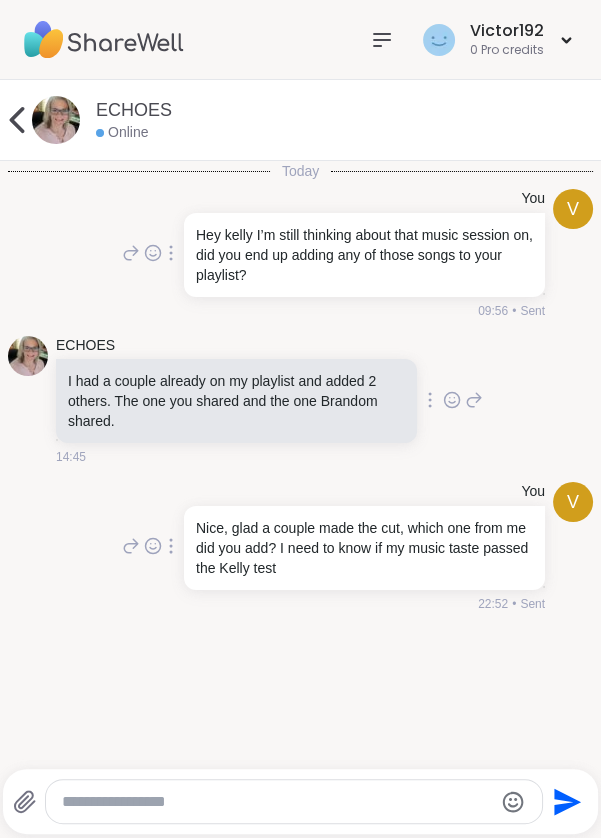 scroll, scrollTop: 0, scrollLeft: 0, axis: both 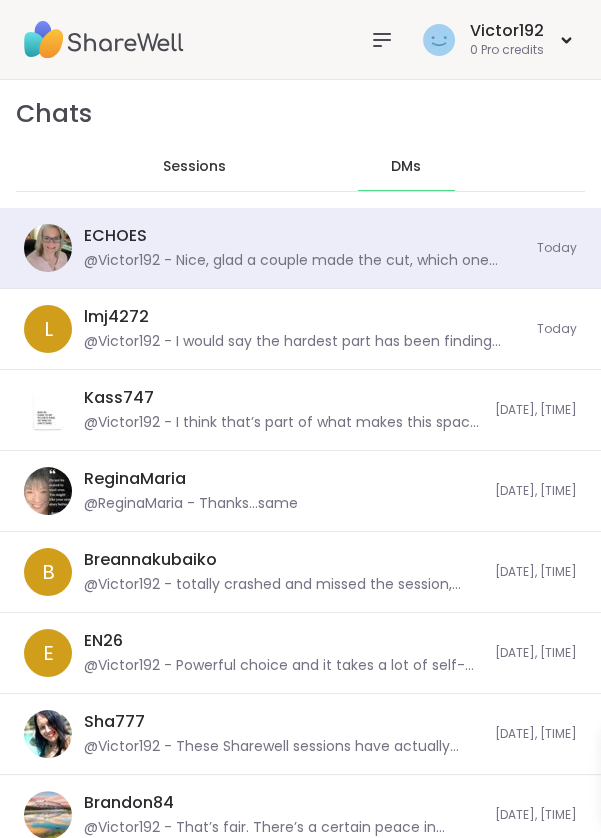 click on "@Victor192 - I would say the hardest part has been finding opportunities that are both a good fit for my skills and offer room to grow. While my background is mainly in business administration and real estate, I’m very open to exploring other industries where I can bring value and learn quickly. I see adaptability as one of my strengths" at bounding box center (304, 342) 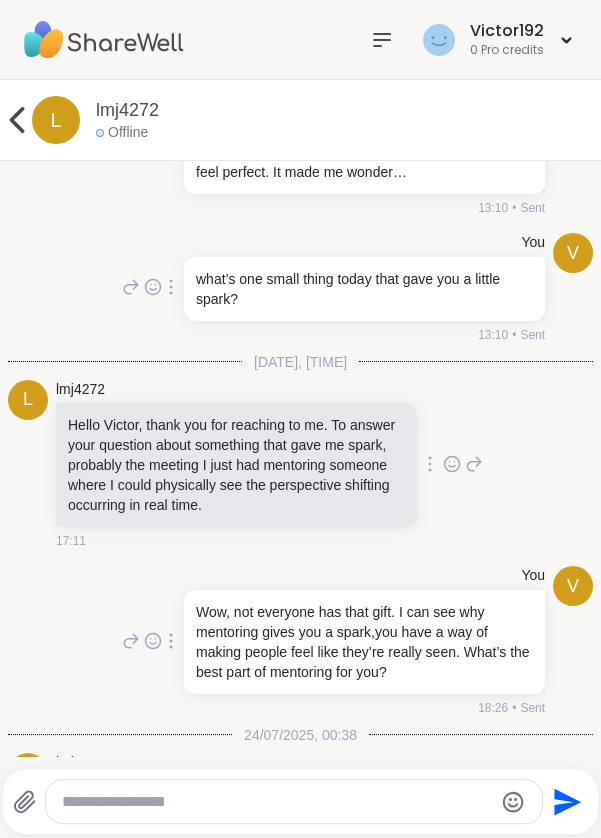 scroll, scrollTop: 15714, scrollLeft: 0, axis: vertical 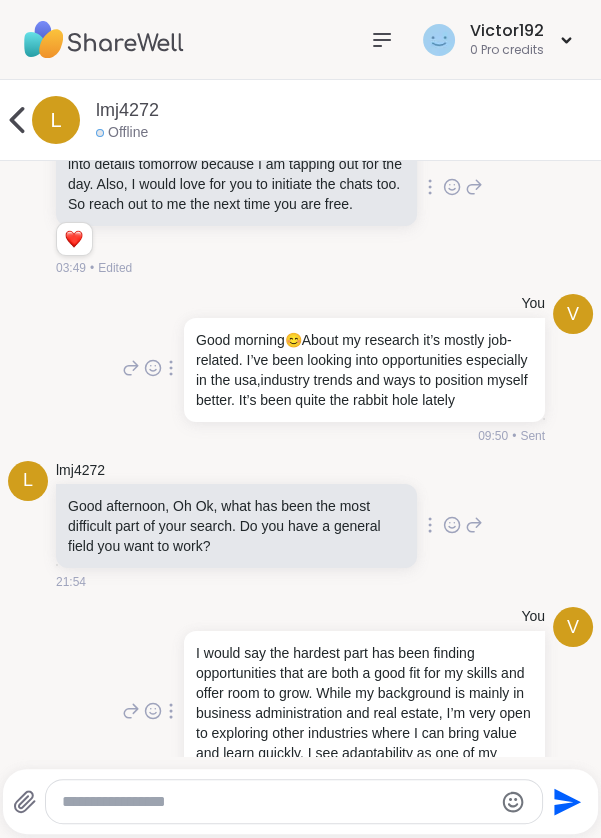 click 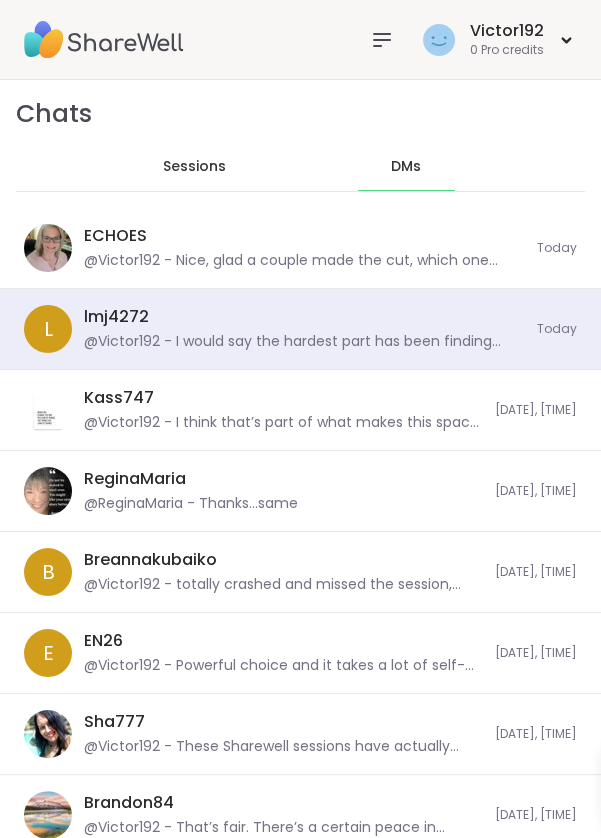 scroll, scrollTop: 44118, scrollLeft: 0, axis: vertical 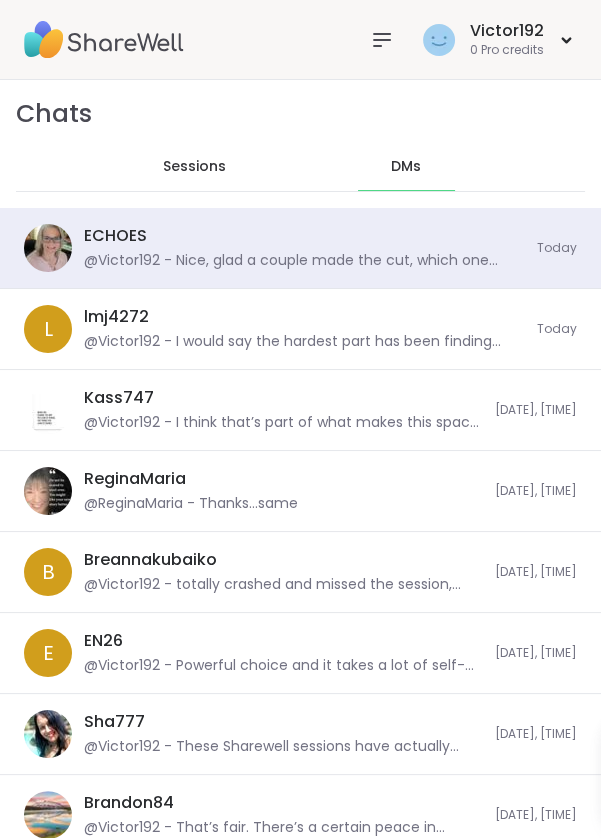 click on "@Victor192 - Nice, glad a couple made the cut, which one from me did you add? I need to know if my music taste passed the Kelly test" at bounding box center [304, 261] 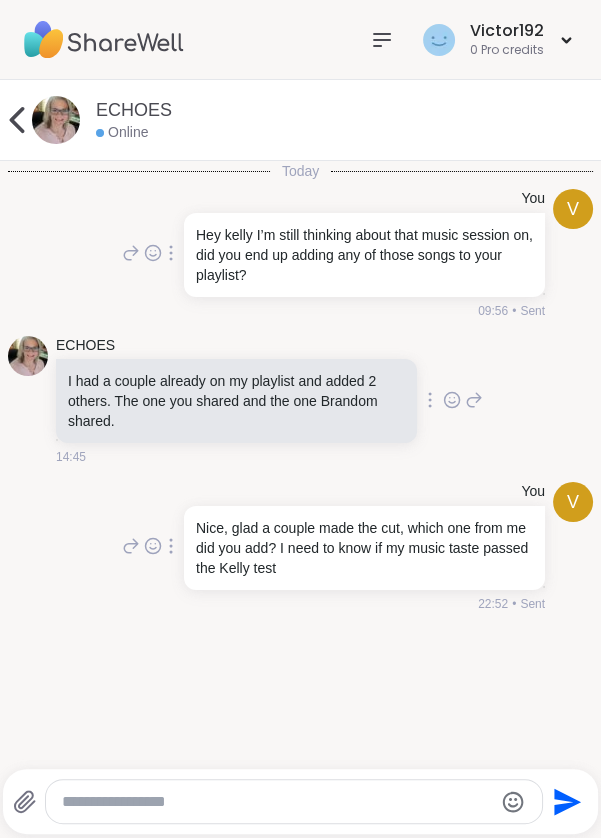 scroll, scrollTop: 0, scrollLeft: 0, axis: both 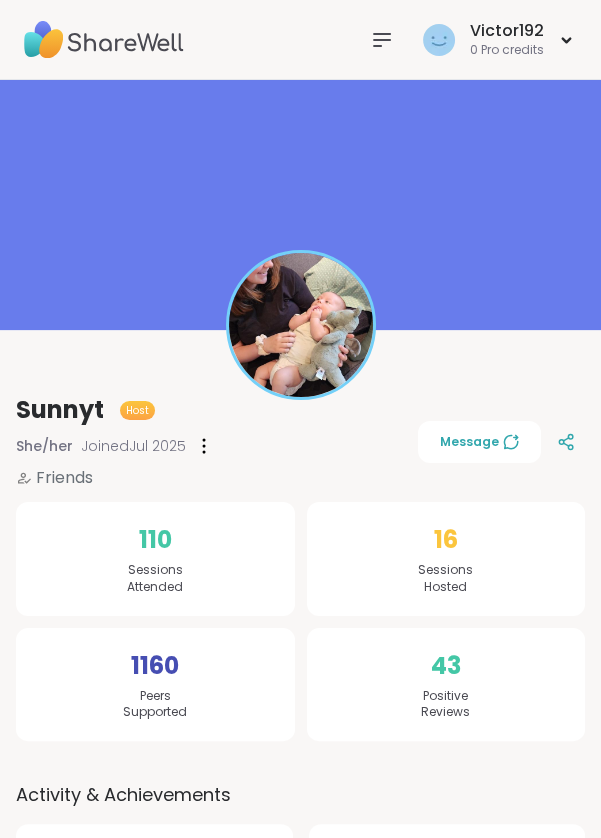 click 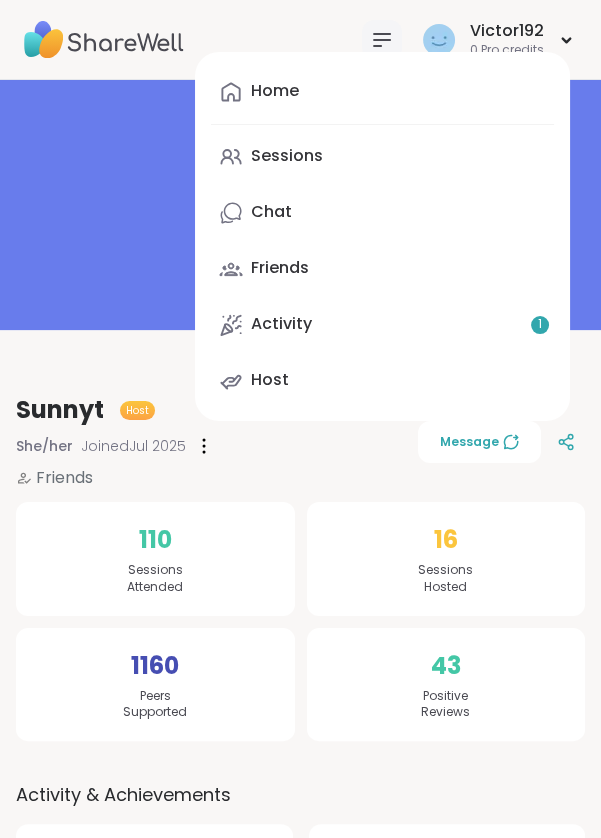 click on "Chat" at bounding box center [382, 213] 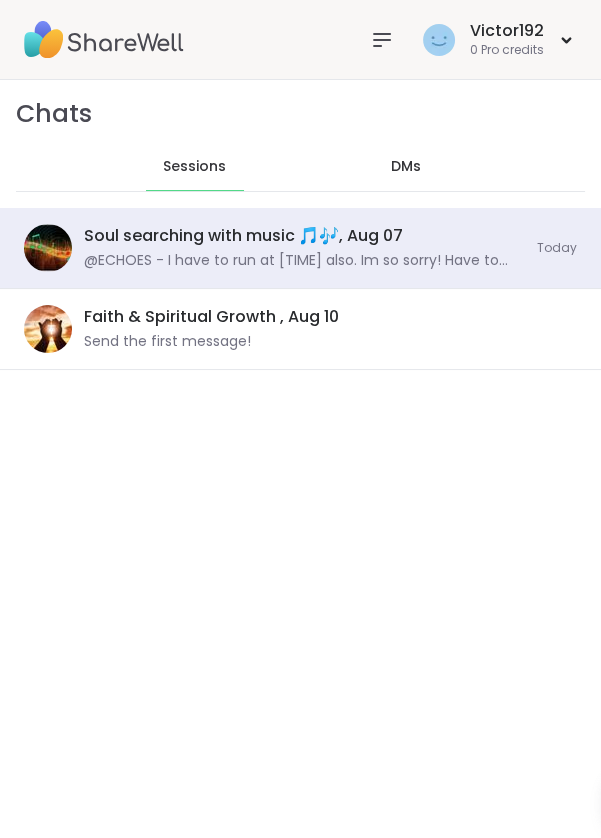 scroll, scrollTop: 4784, scrollLeft: 0, axis: vertical 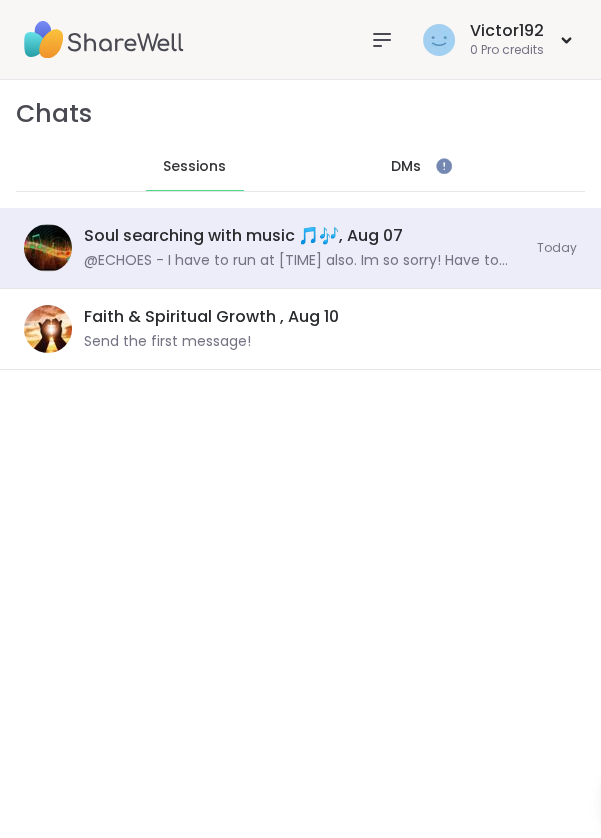 click on "DMs" at bounding box center [407, 167] 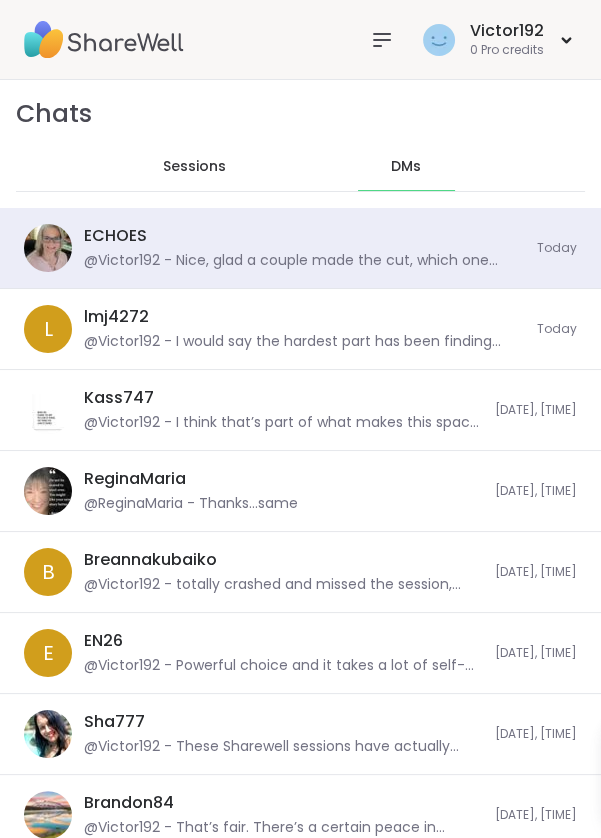 scroll, scrollTop: 454, scrollLeft: 0, axis: vertical 